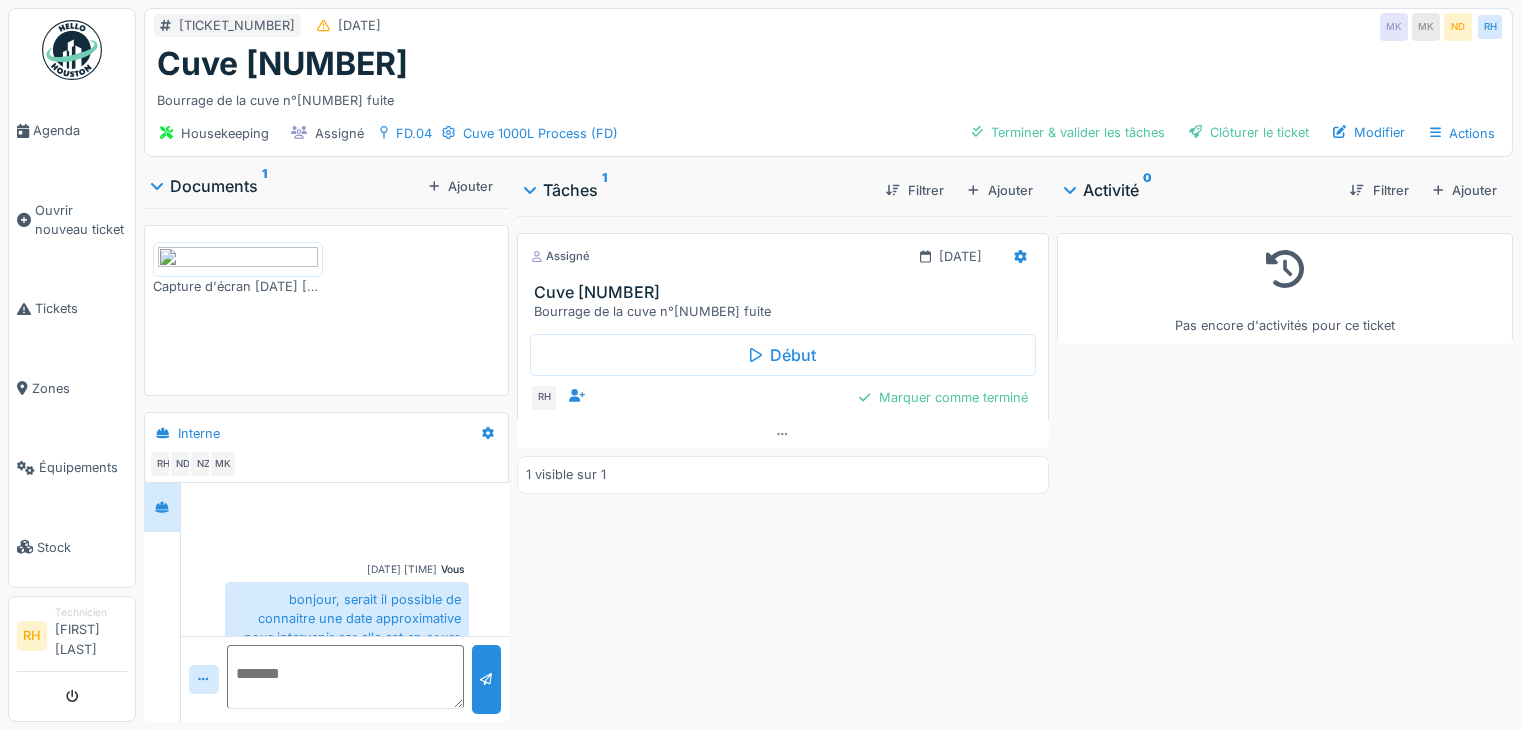 scroll, scrollTop: 0, scrollLeft: 0, axis: both 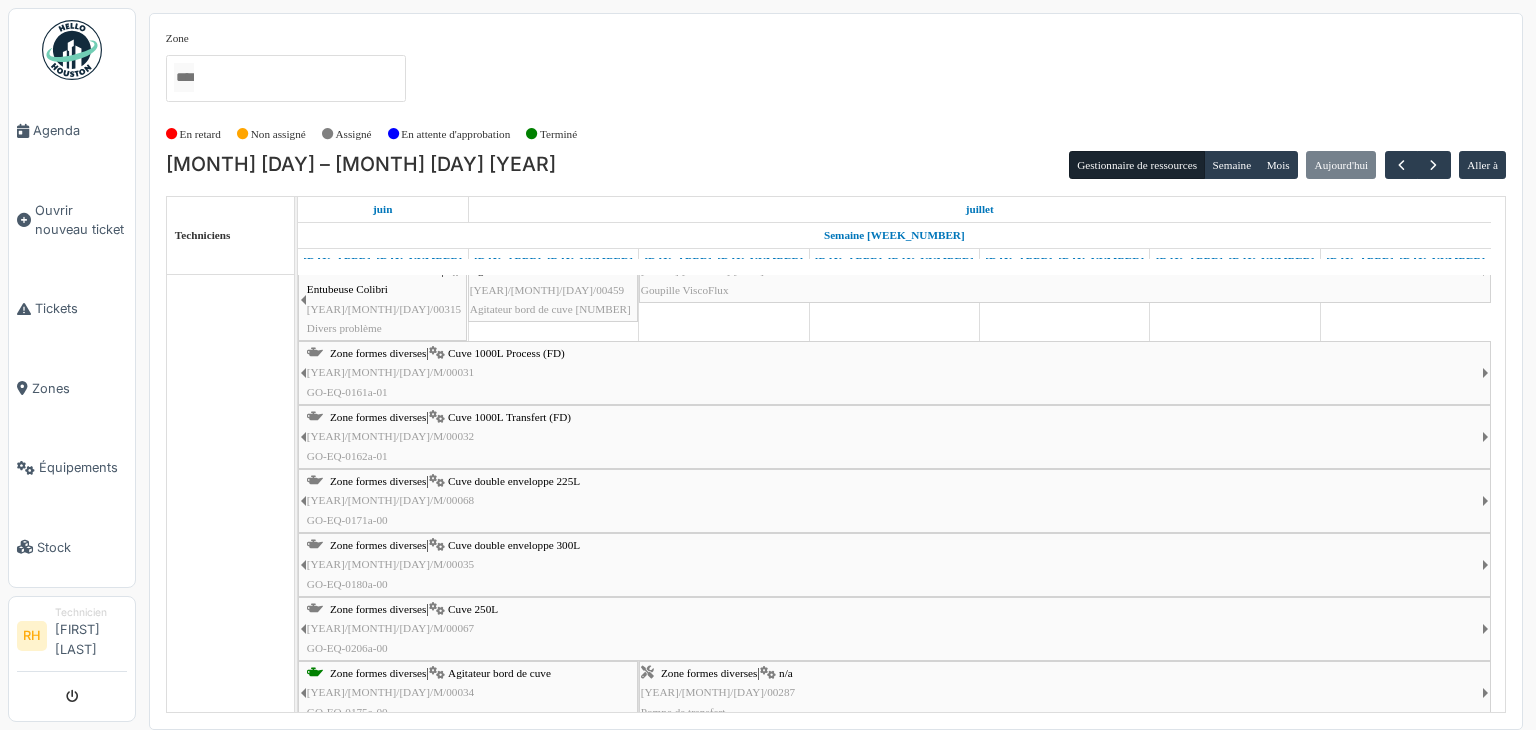 click on "Zone formes diverses" at bounding box center (375, 187) 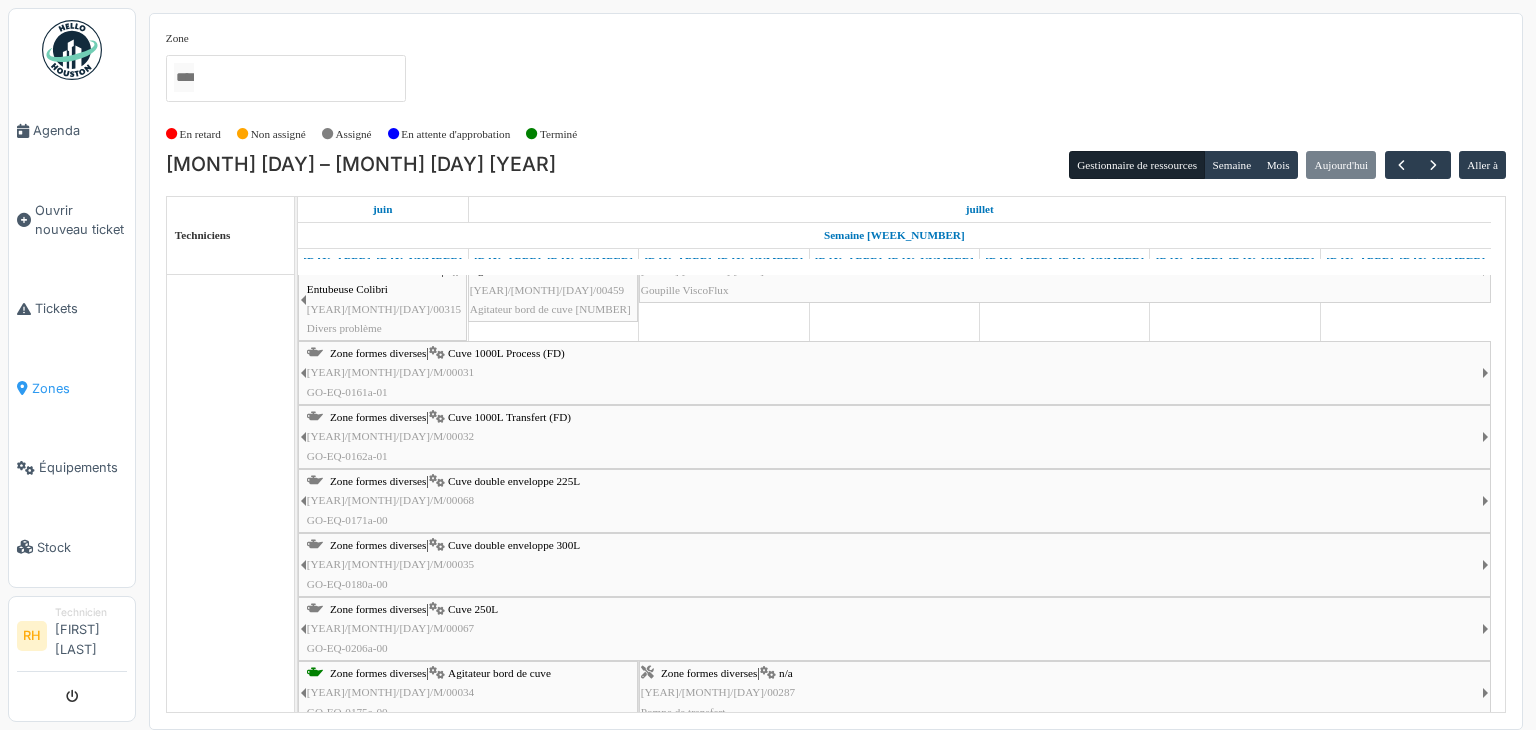 click on "Zones" at bounding box center (72, 388) 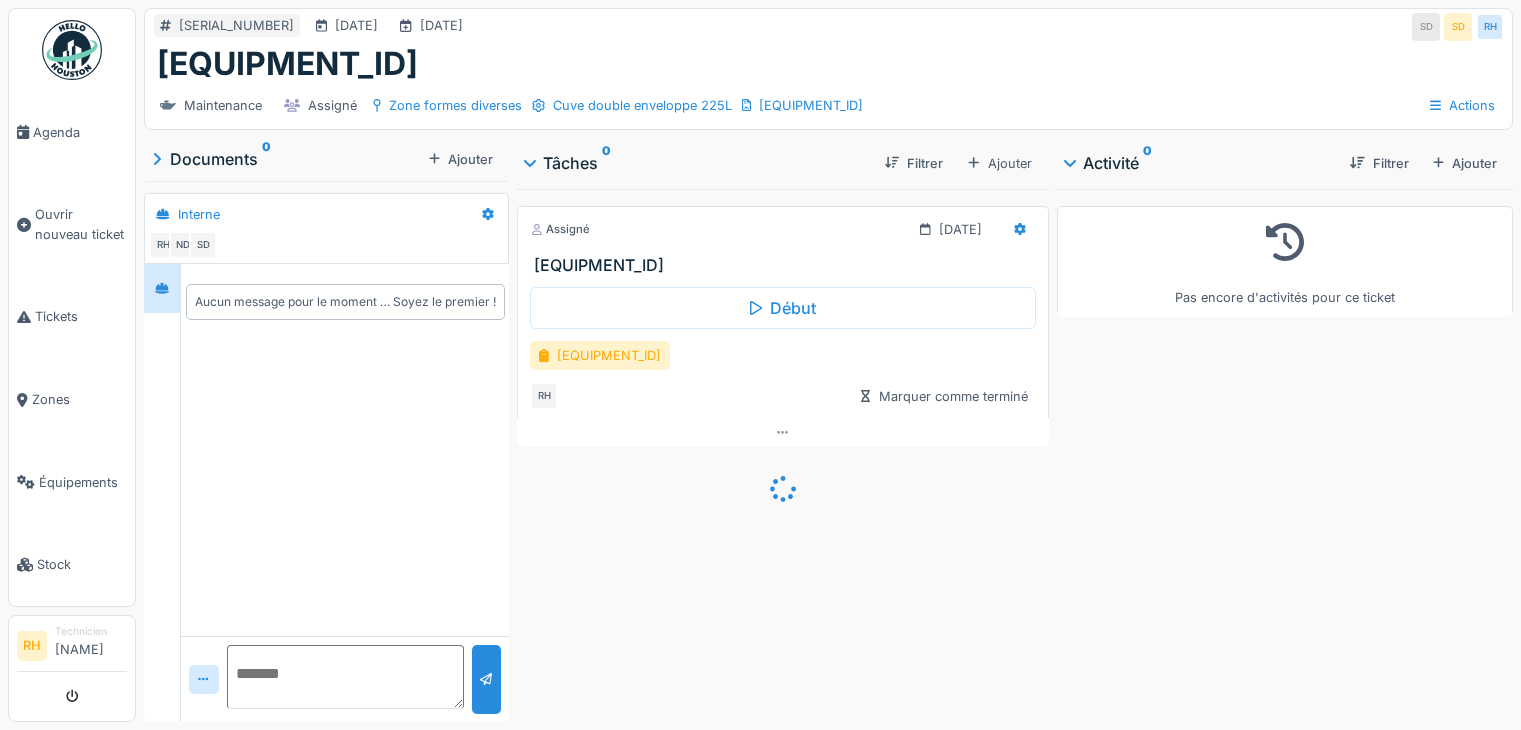 scroll, scrollTop: 0, scrollLeft: 0, axis: both 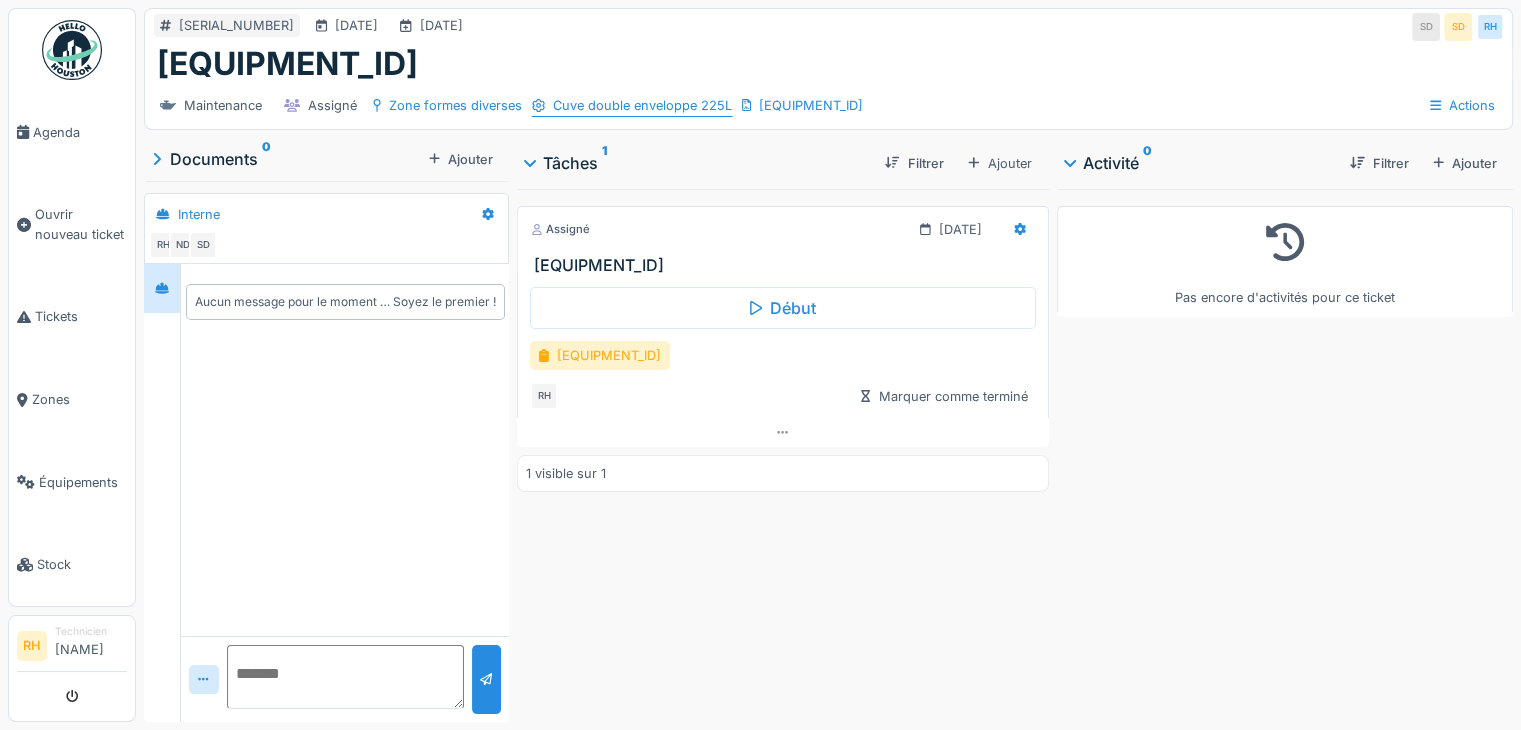 click on "Cuve double enveloppe 225L" at bounding box center (455, 105) 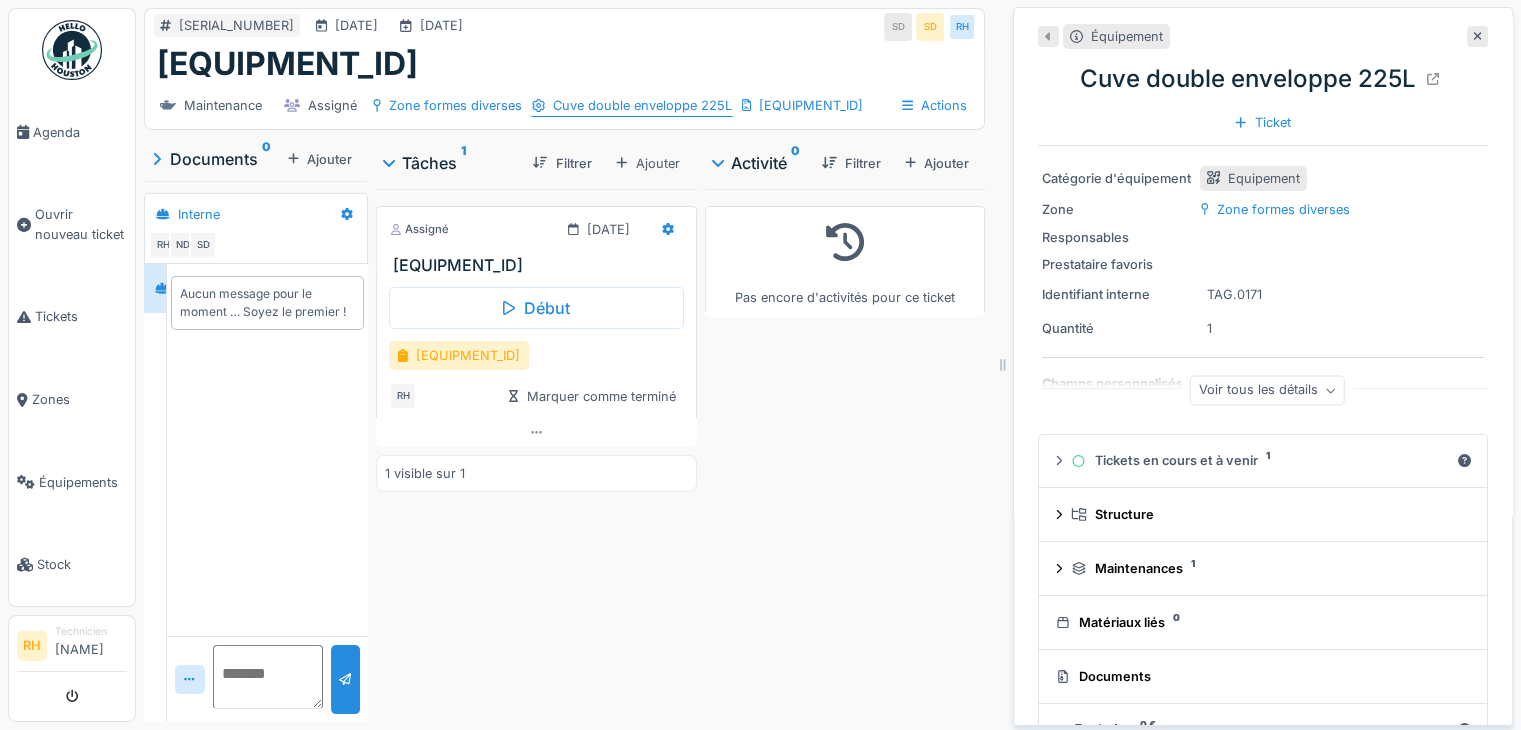 click on "Cuve double enveloppe 225L" at bounding box center (455, 105) 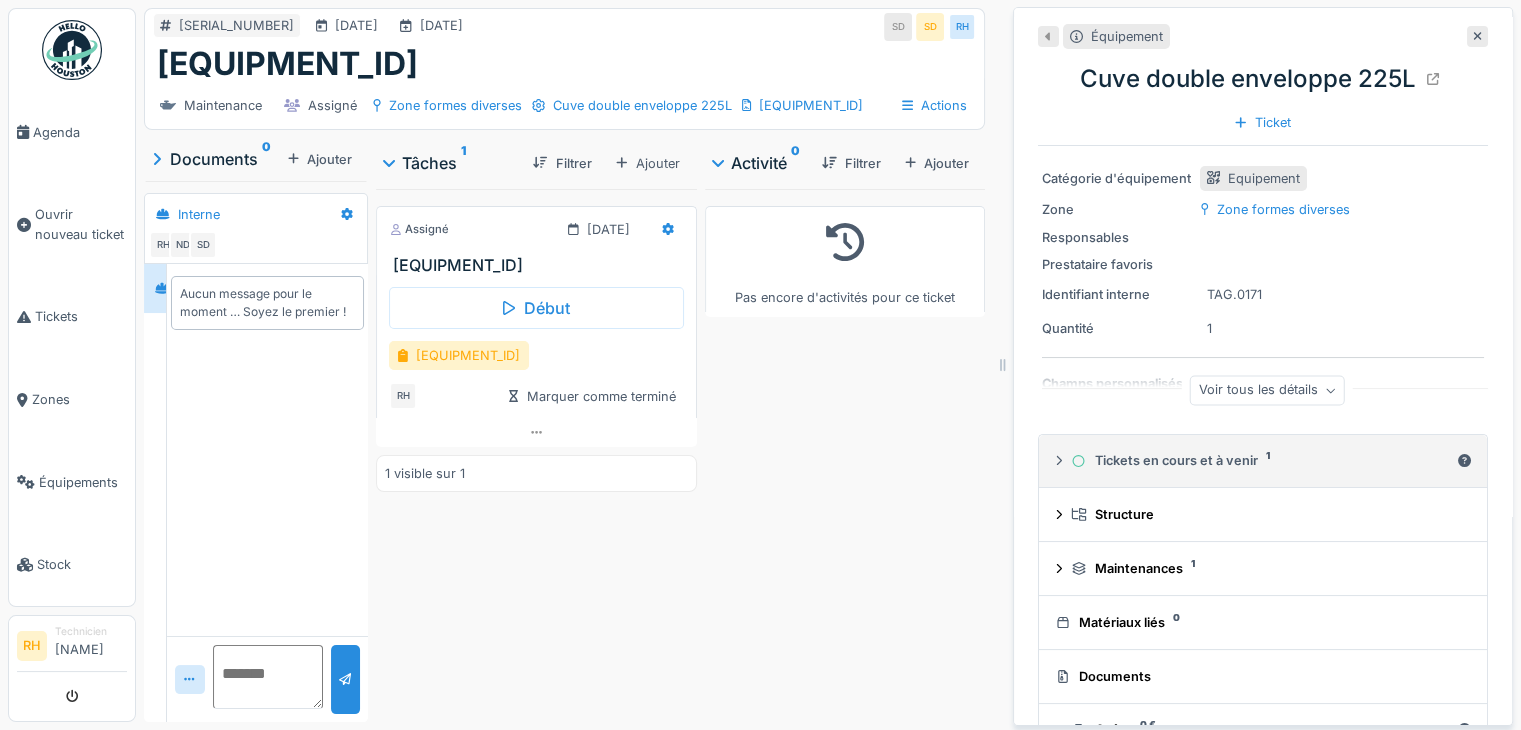 scroll, scrollTop: 15, scrollLeft: 0, axis: vertical 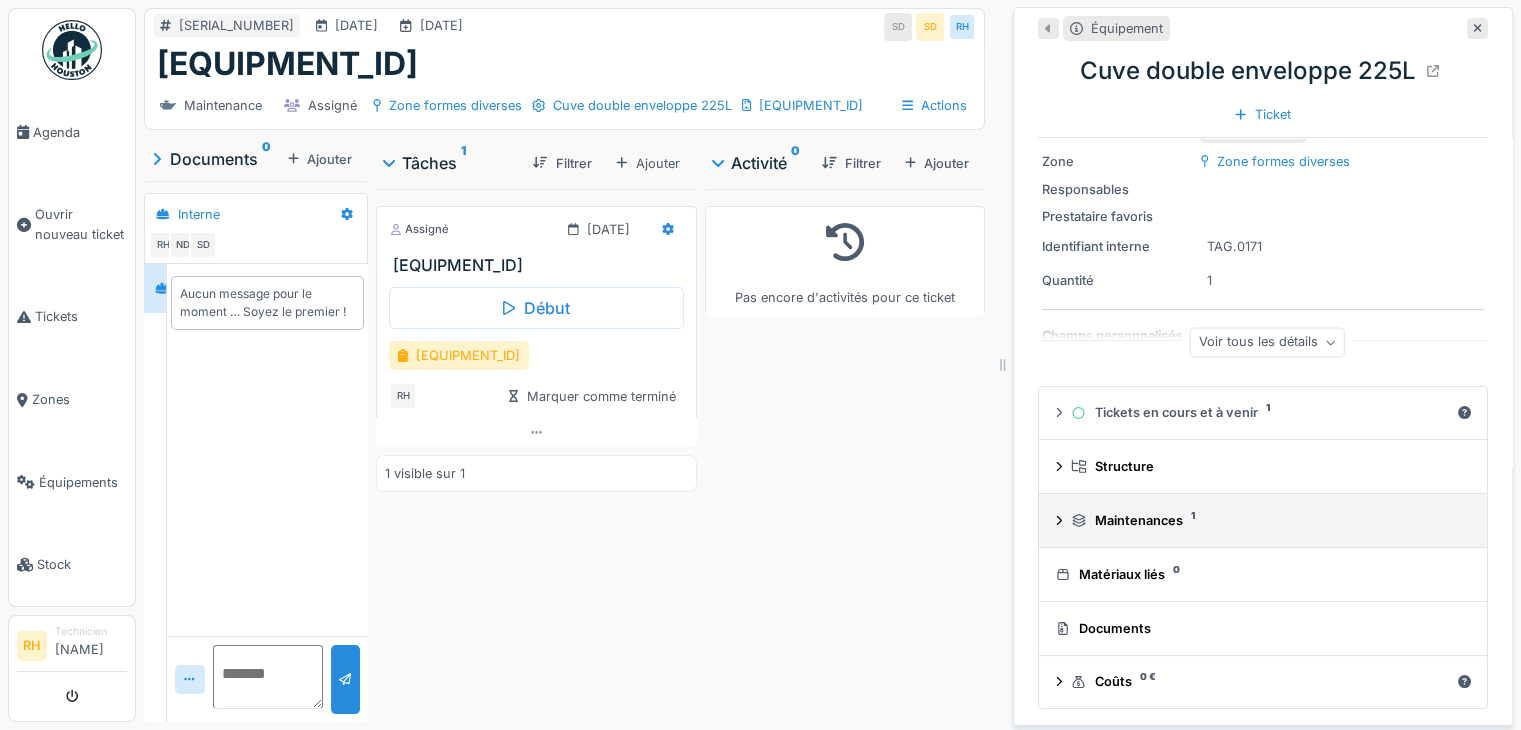 click on "Maintenances 1" at bounding box center [1263, 466] 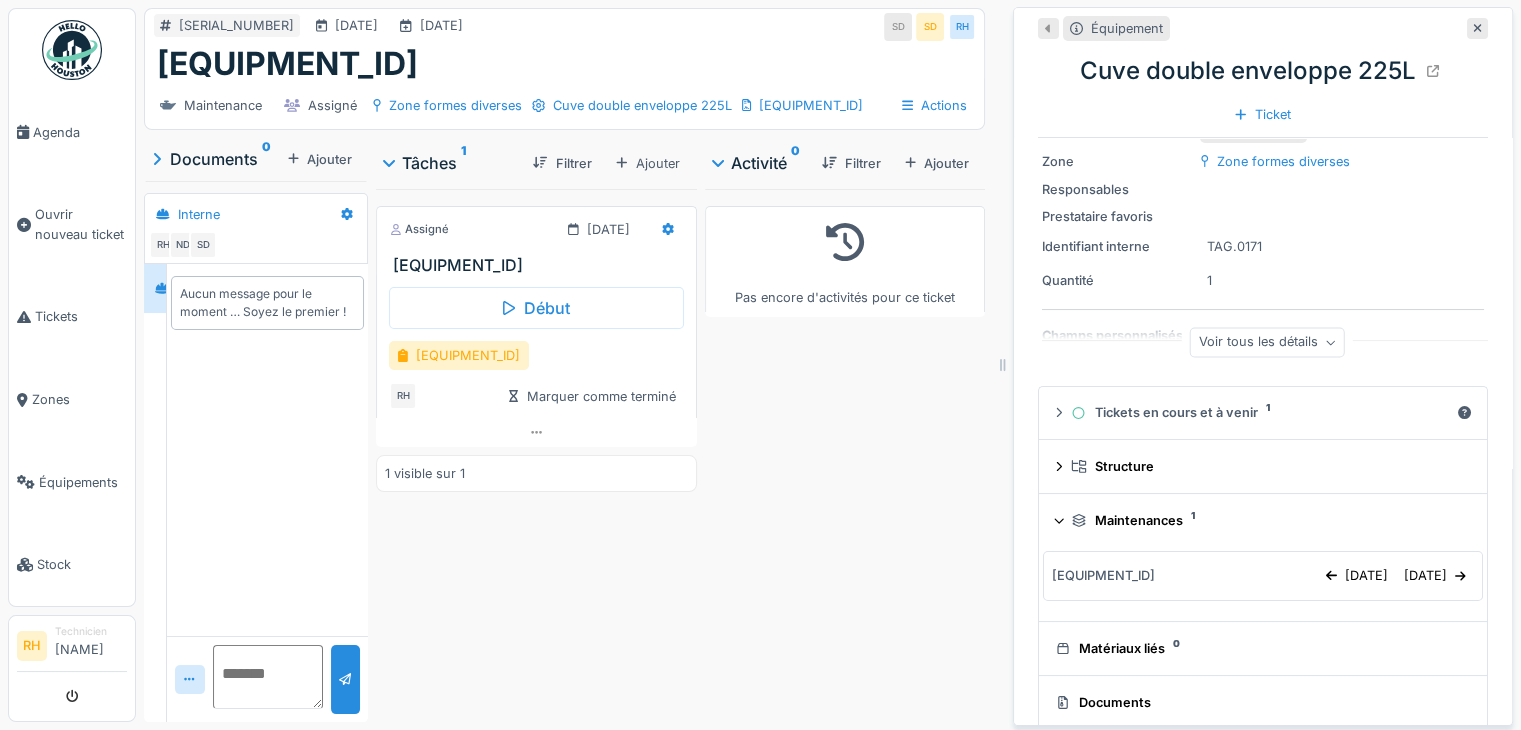 click on "Assigné 25/07/2025 GO-EQ-0171a-00 Début GO-EQ-0171a-00 RH Marquer comme terminé 1 visible sur 1" at bounding box center [536, 451] 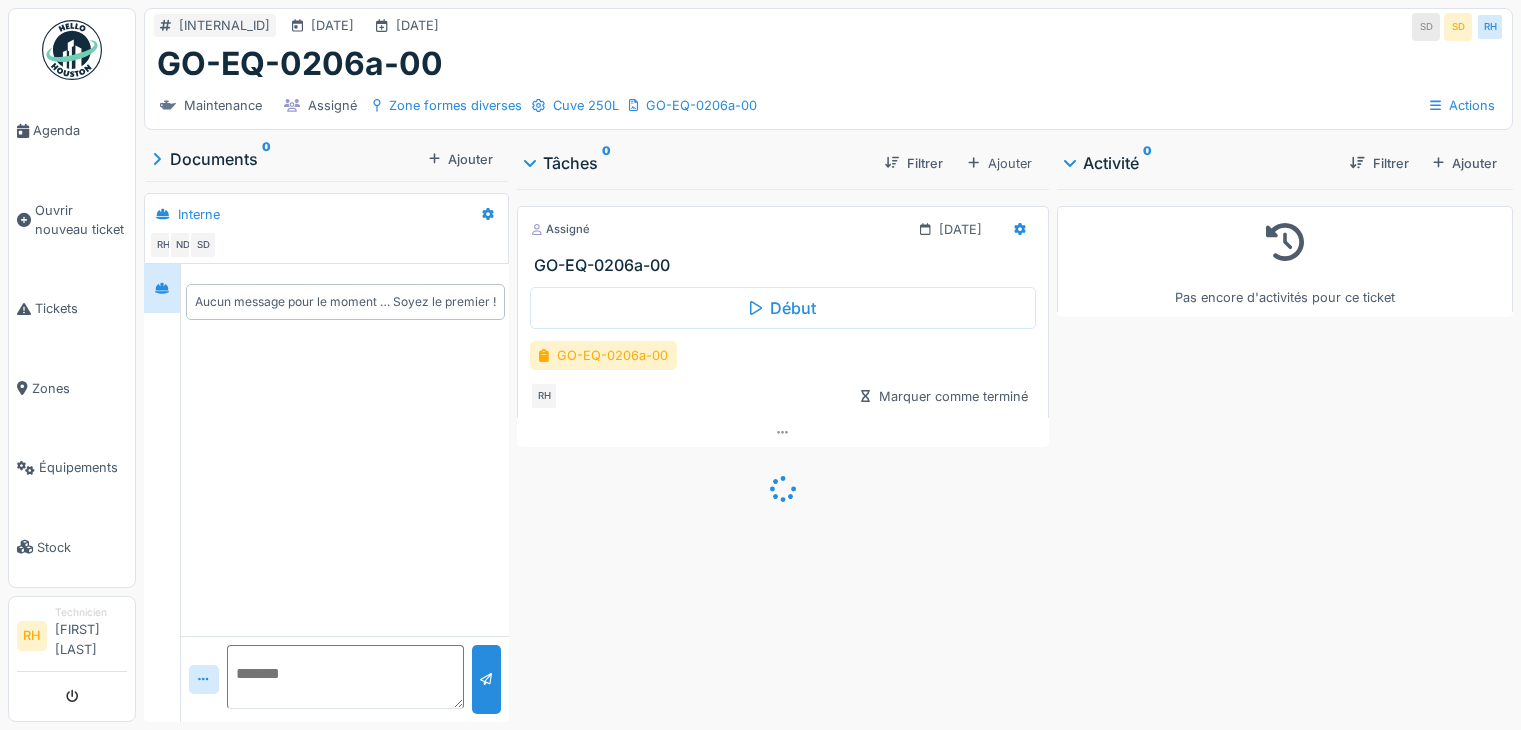 scroll, scrollTop: 0, scrollLeft: 0, axis: both 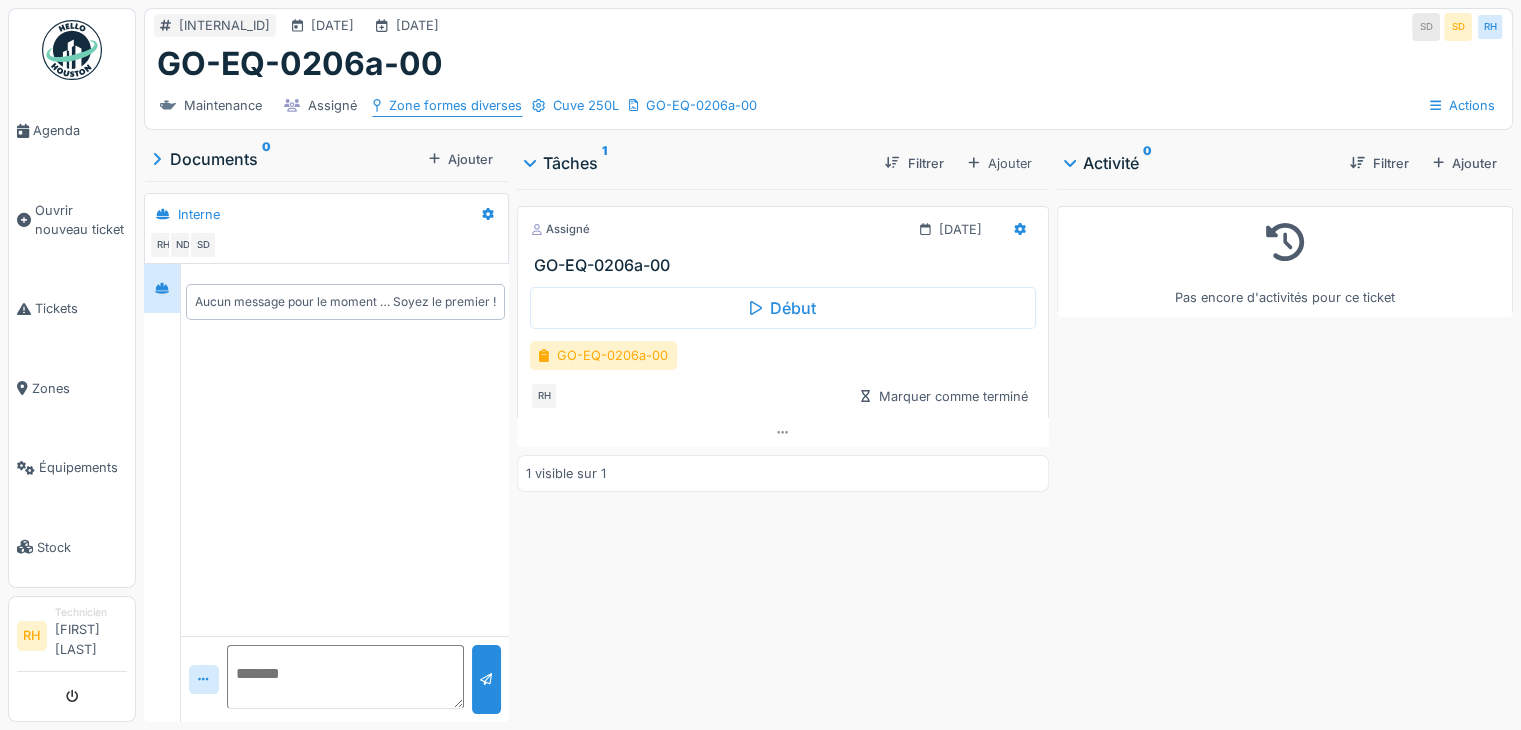 click on "Zone formes diverses" at bounding box center [455, 105] 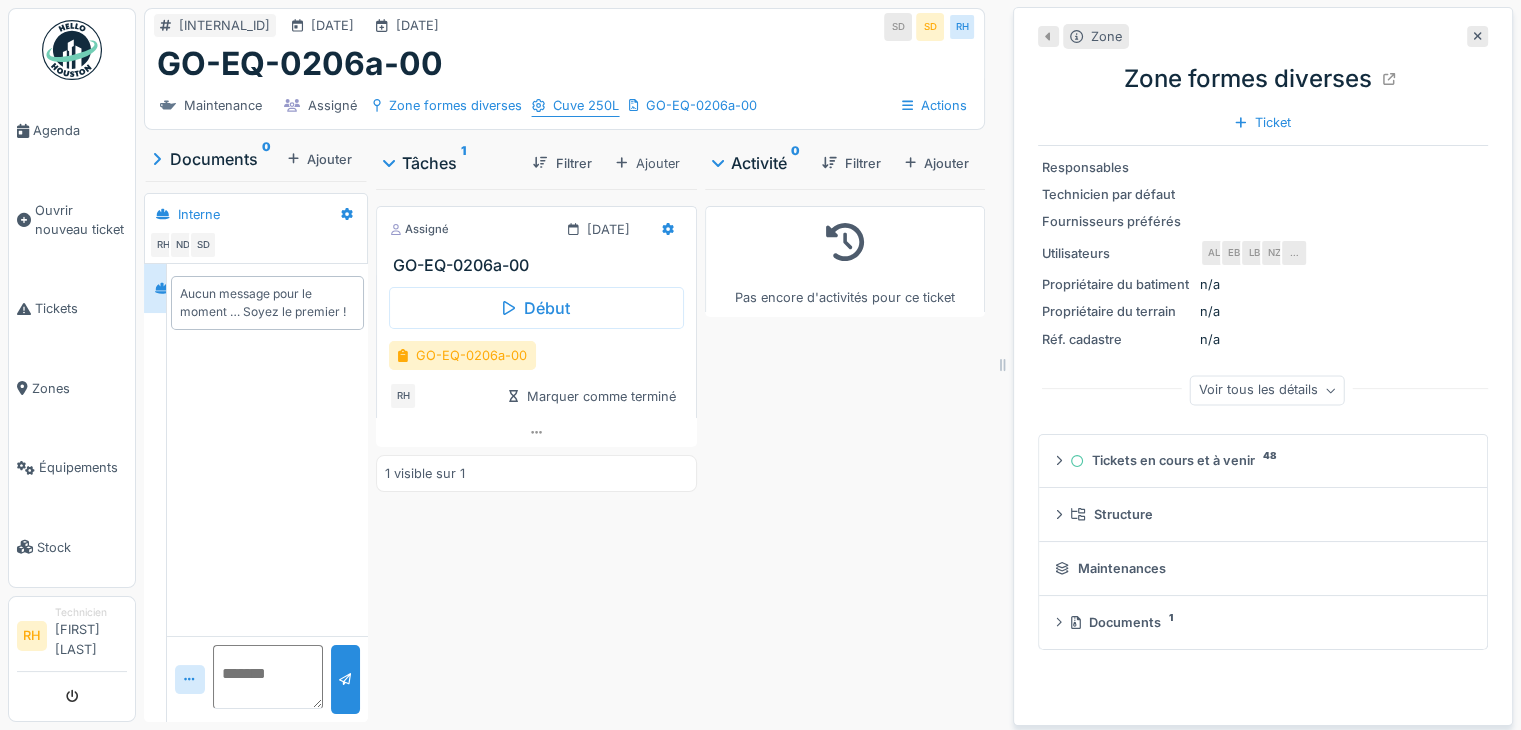 click on "Cuve 250L" at bounding box center [455, 105] 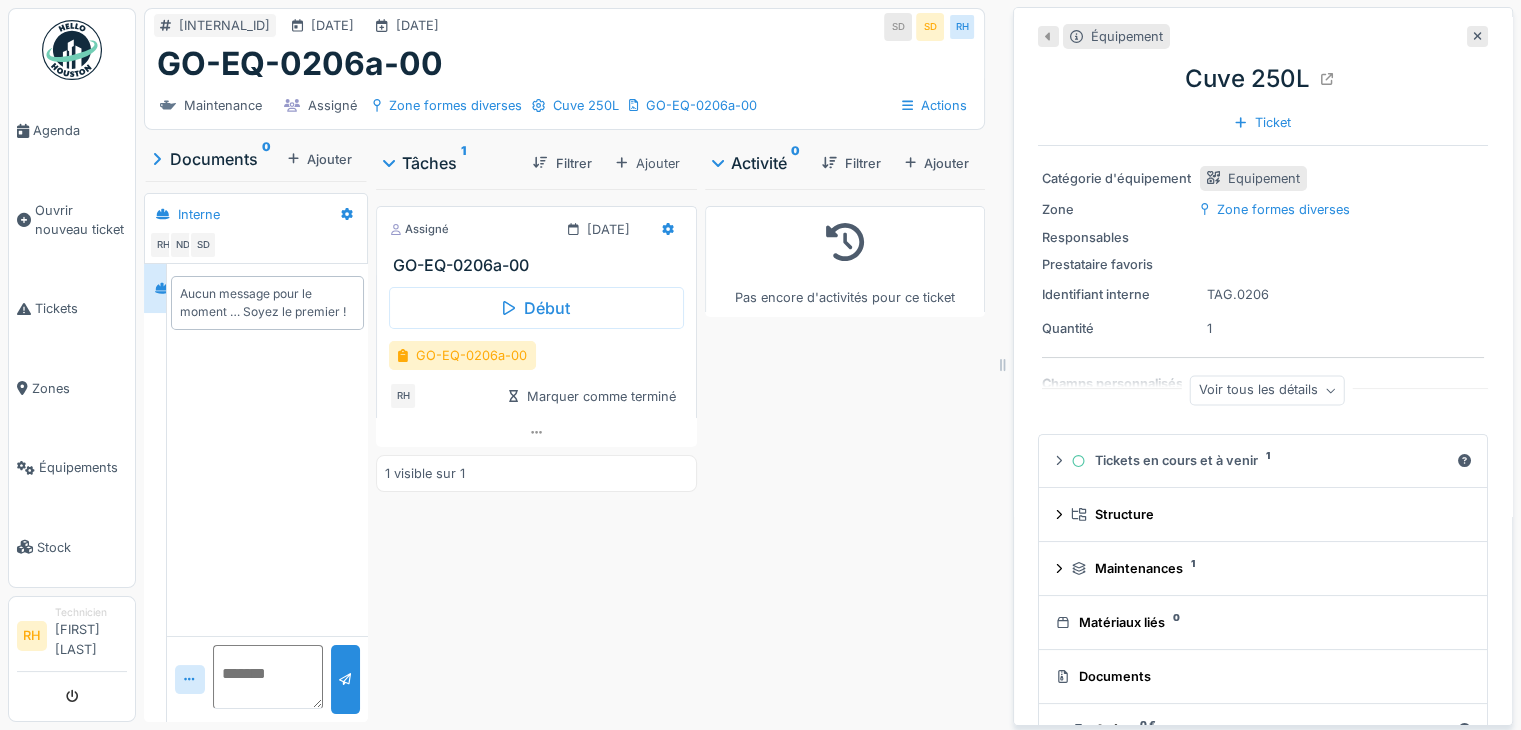 click on "Aucun message pour le moment … Soyez le premier !" at bounding box center [267, 450] 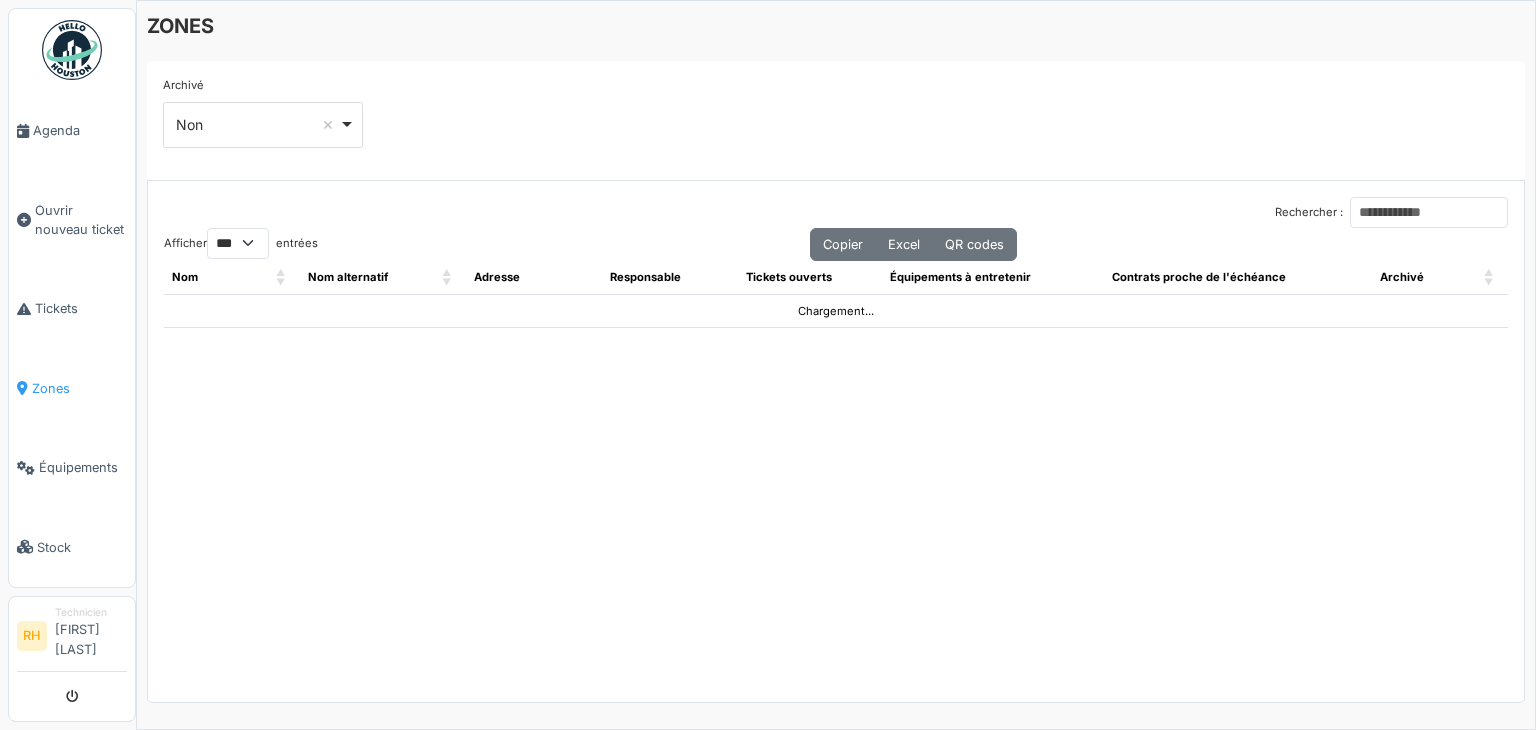 scroll, scrollTop: 0, scrollLeft: 0, axis: both 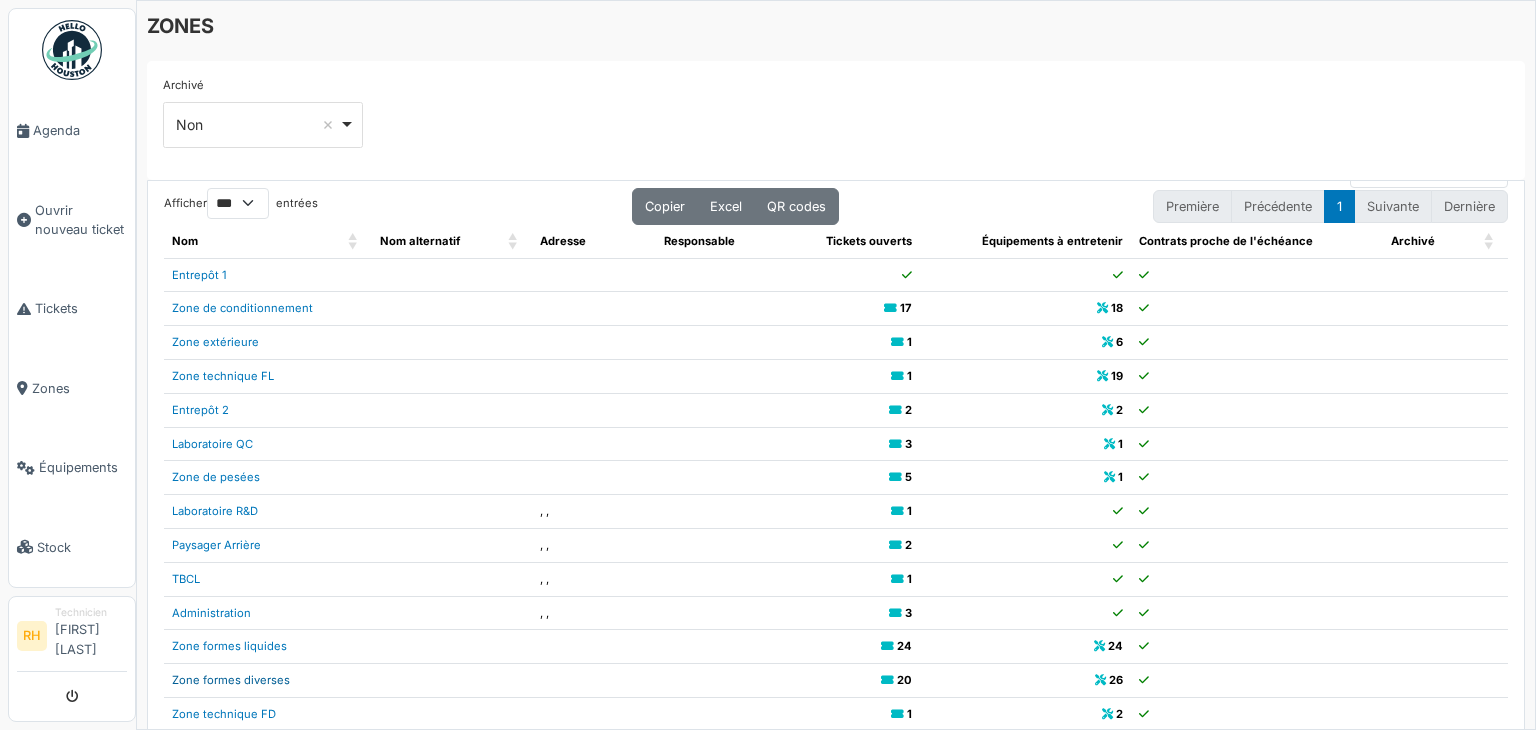 click on "Zone formes diverses" at bounding box center (231, 680) 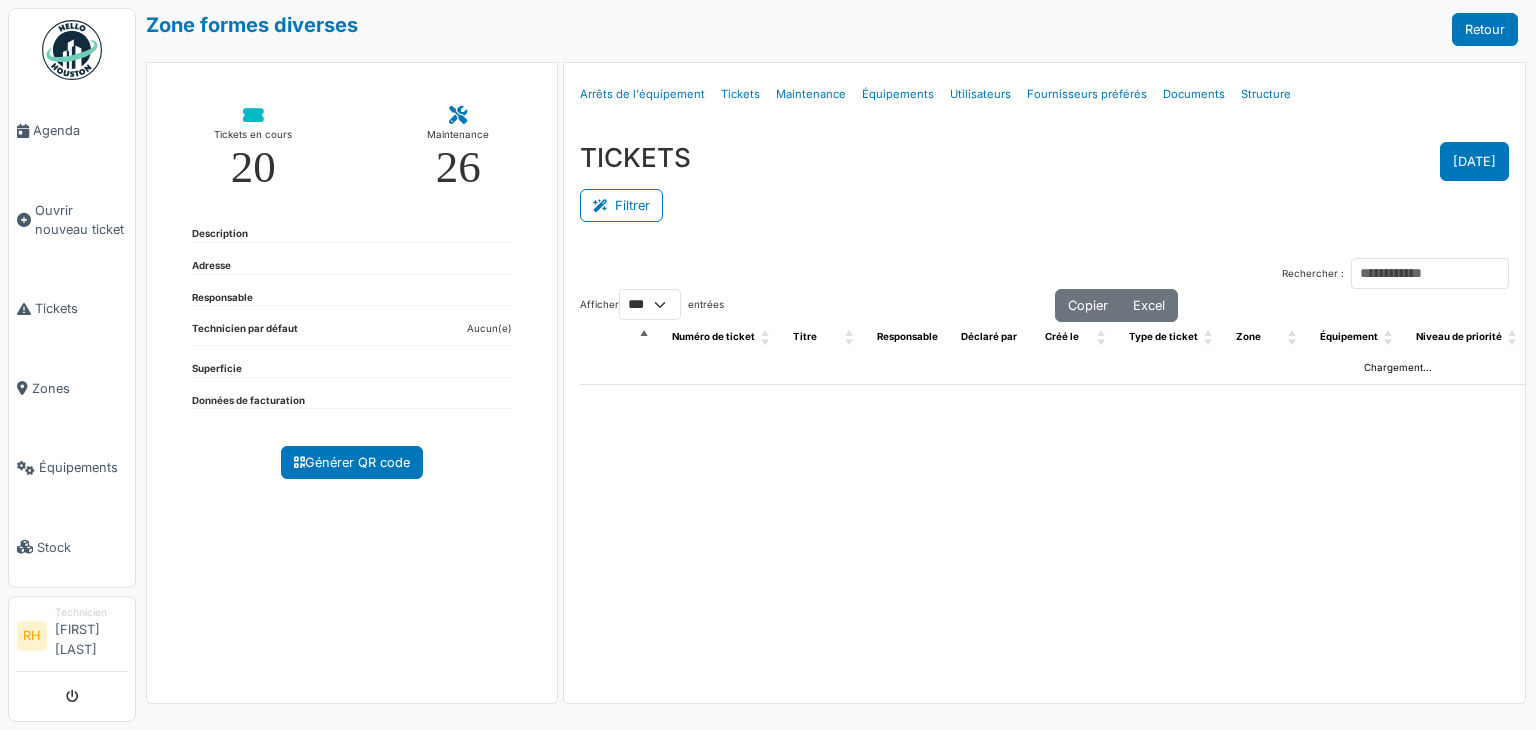 click on "Filtrer" at bounding box center [621, 205] 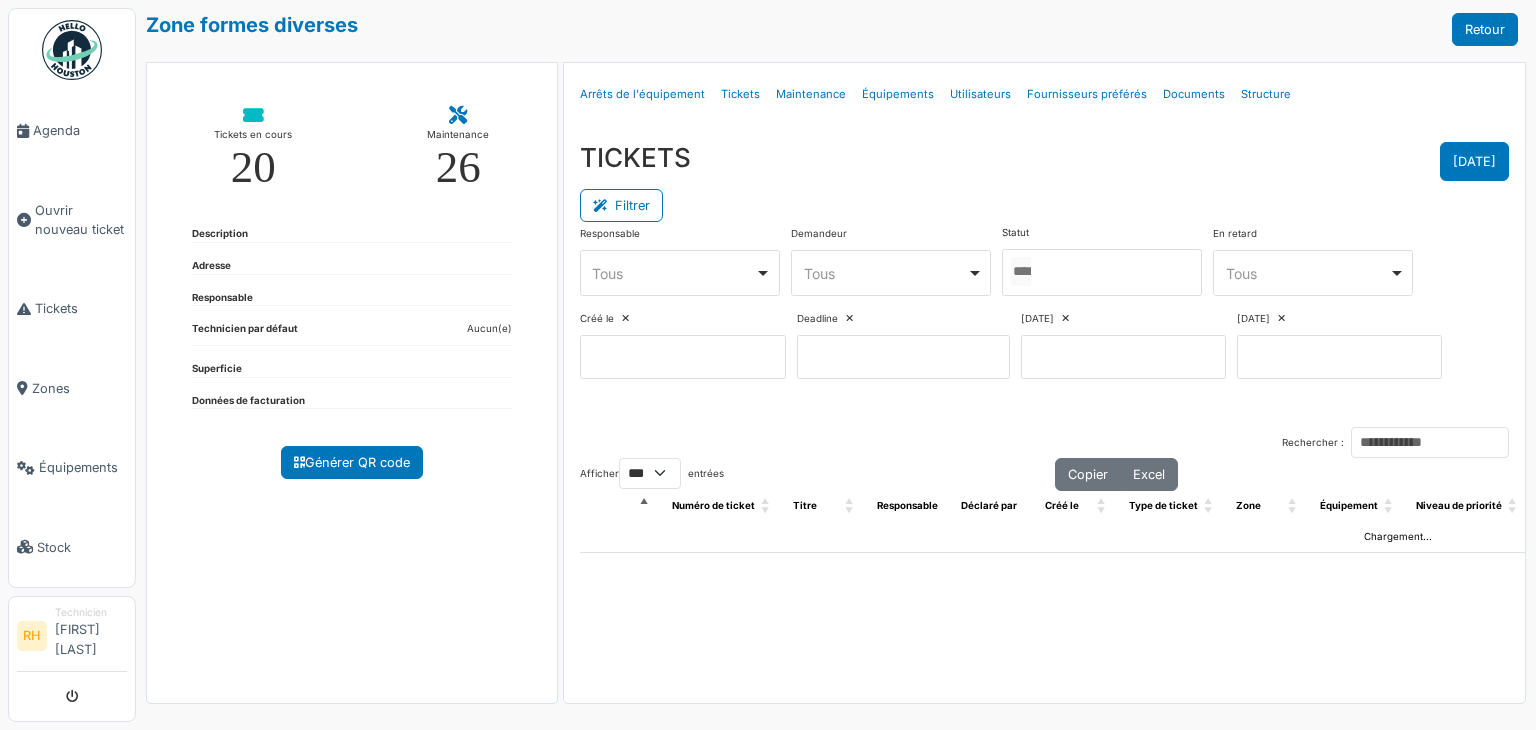 click at bounding box center (680, 273) 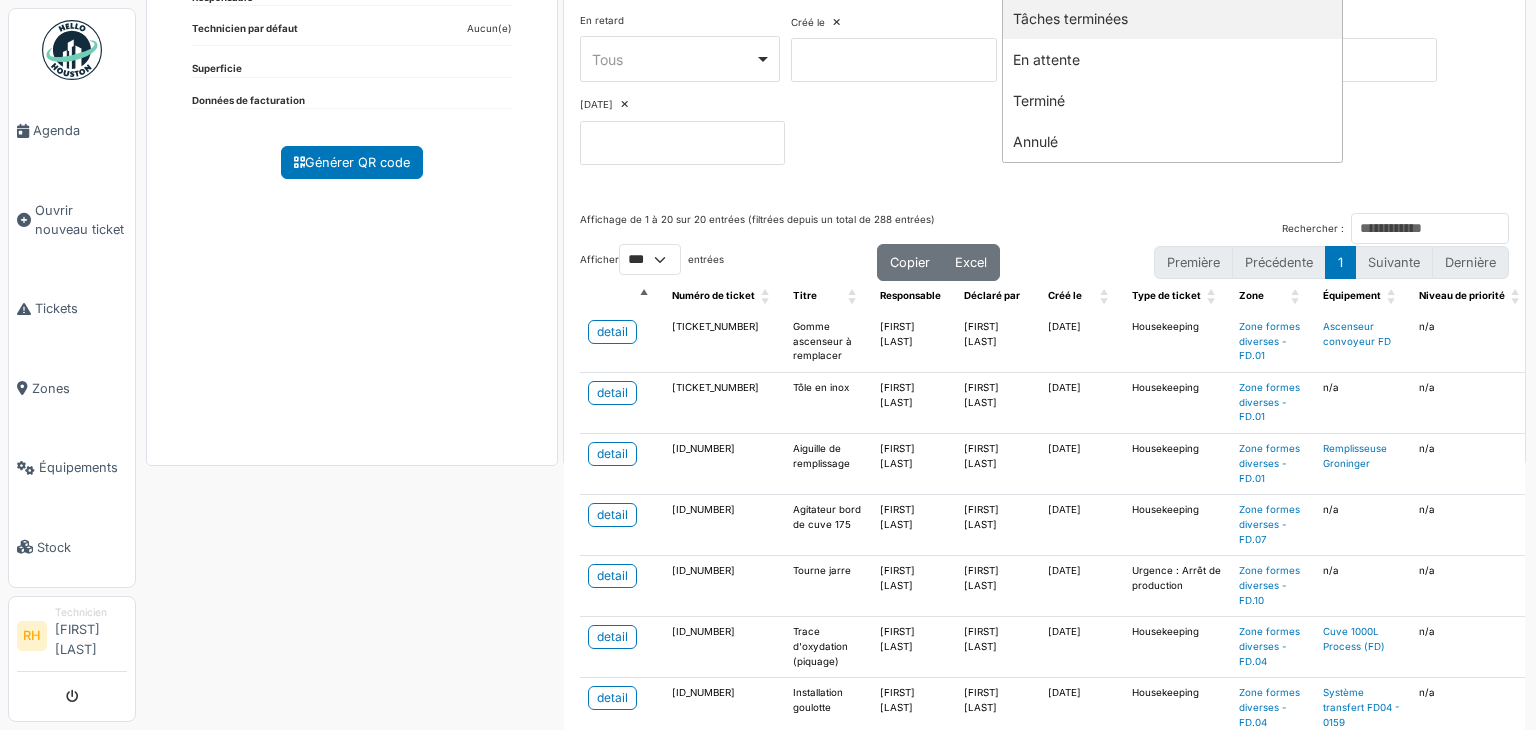 scroll, scrollTop: 400, scrollLeft: 0, axis: vertical 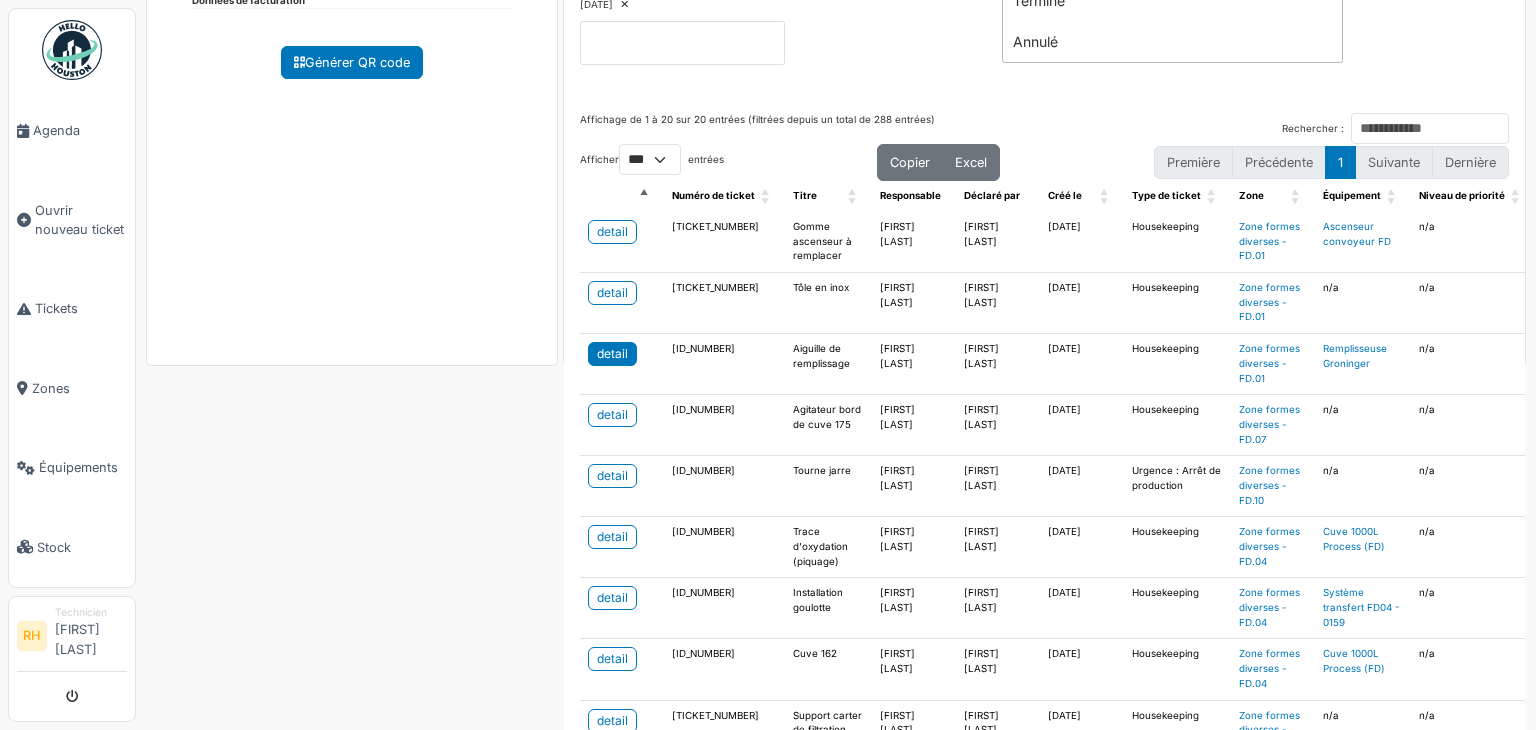 click on "detail" at bounding box center (612, 354) 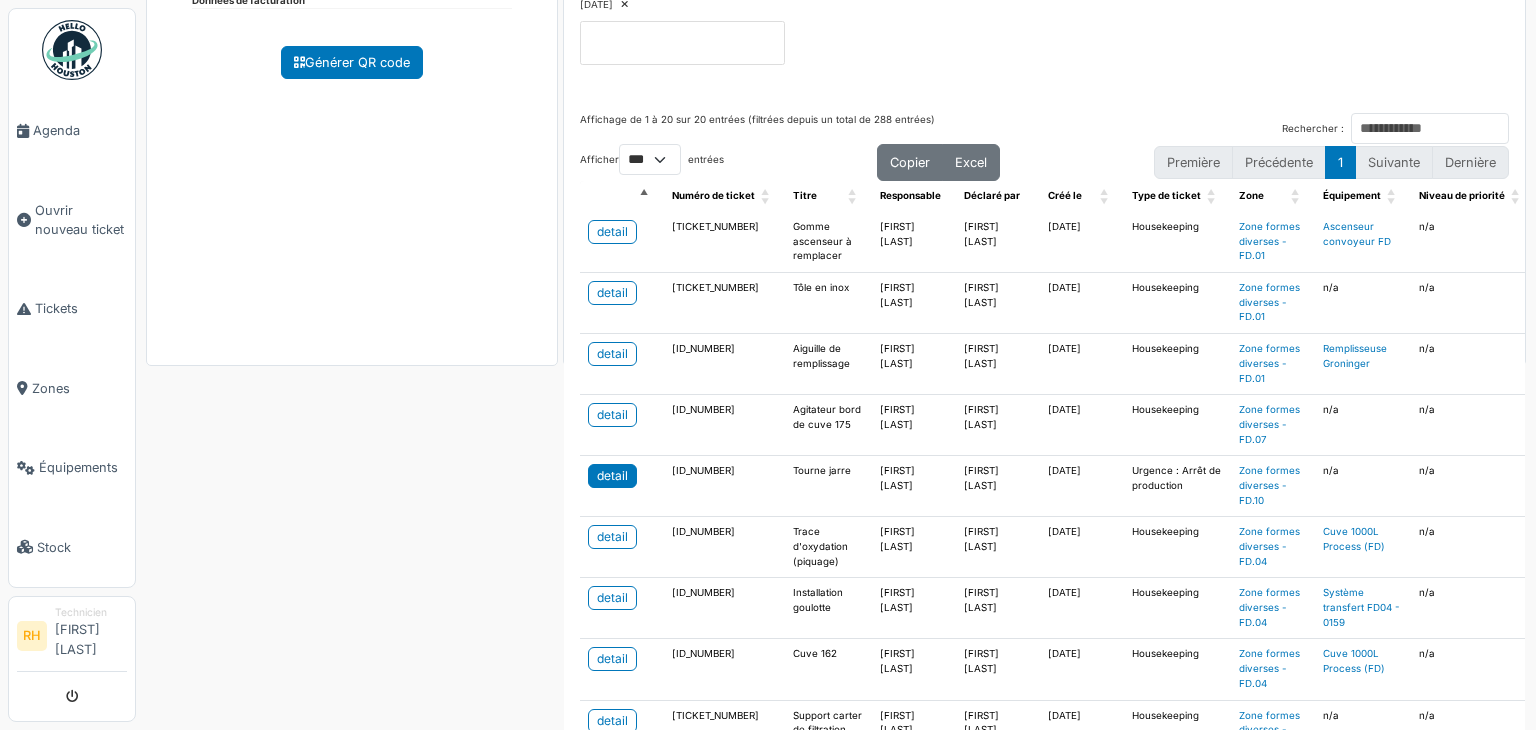 click on "detail" at bounding box center [612, 476] 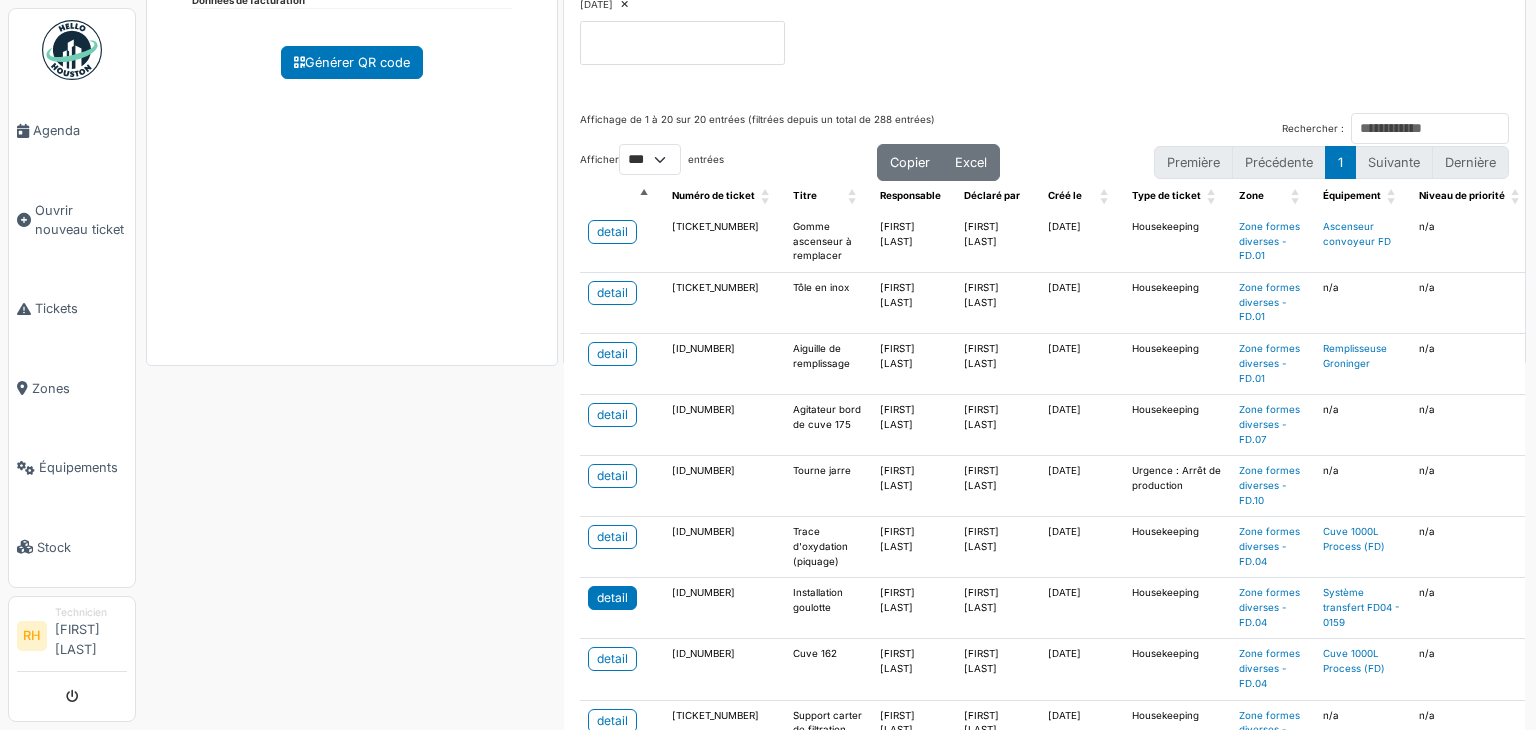 click on "detail" at bounding box center (612, 598) 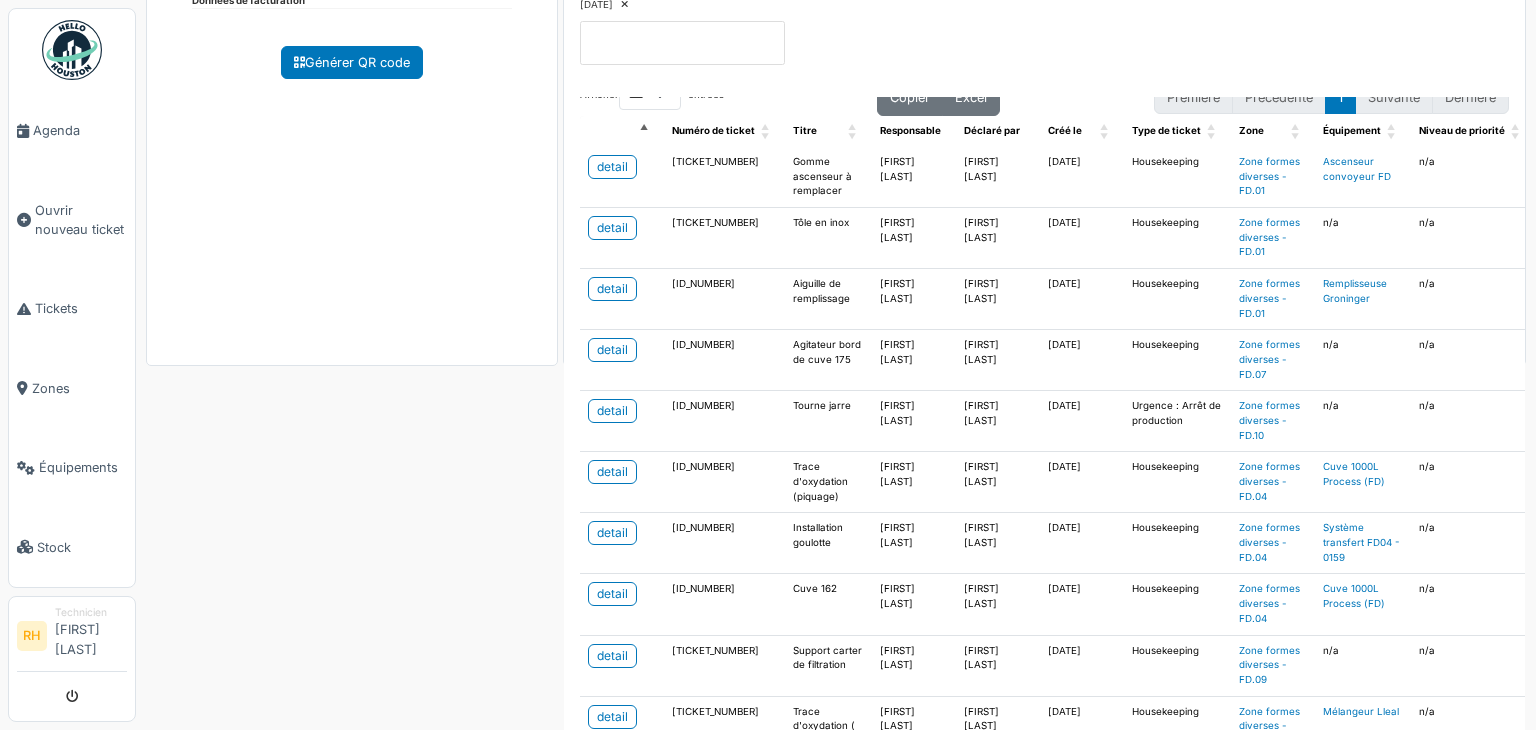 scroll, scrollTop: 100, scrollLeft: 0, axis: vertical 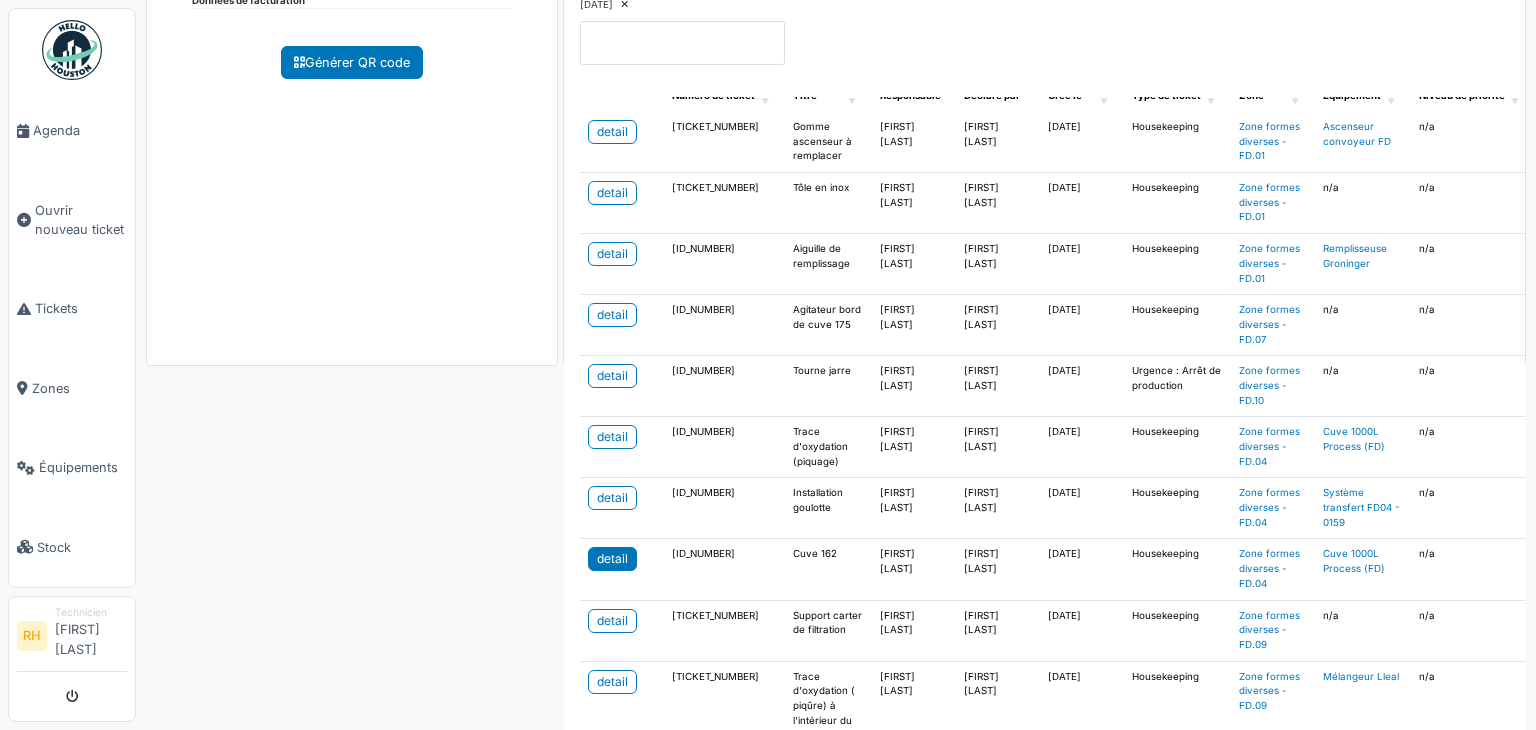 click on "detail" at bounding box center (612, 559) 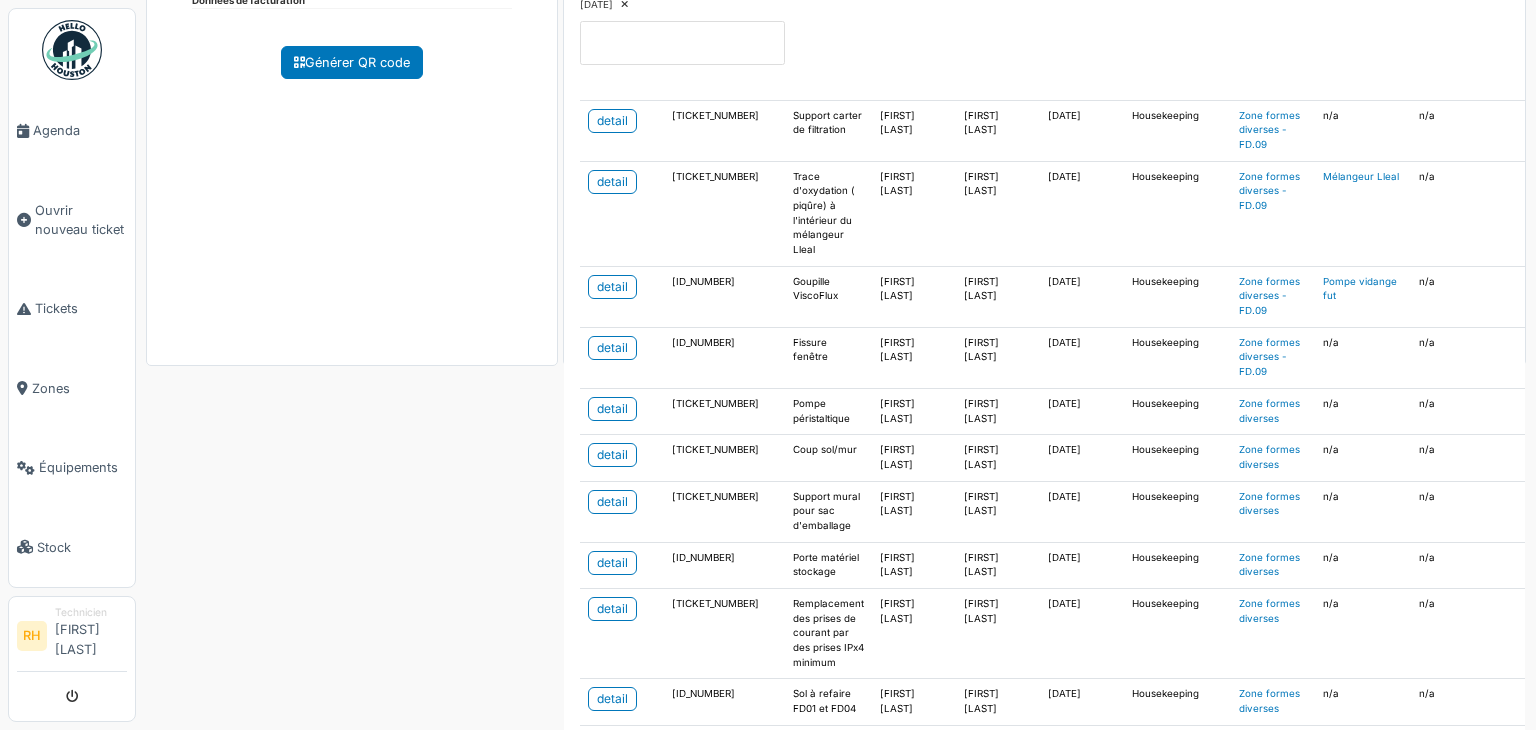 scroll, scrollTop: 697, scrollLeft: 0, axis: vertical 